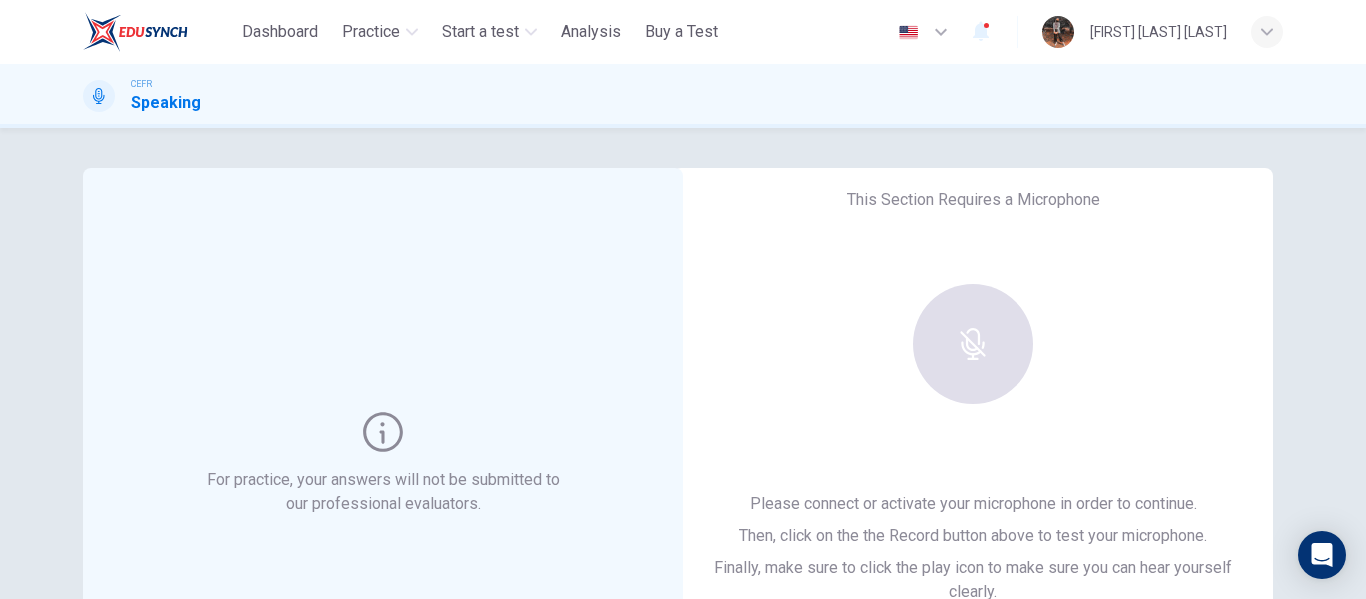 scroll, scrollTop: 0, scrollLeft: 0, axis: both 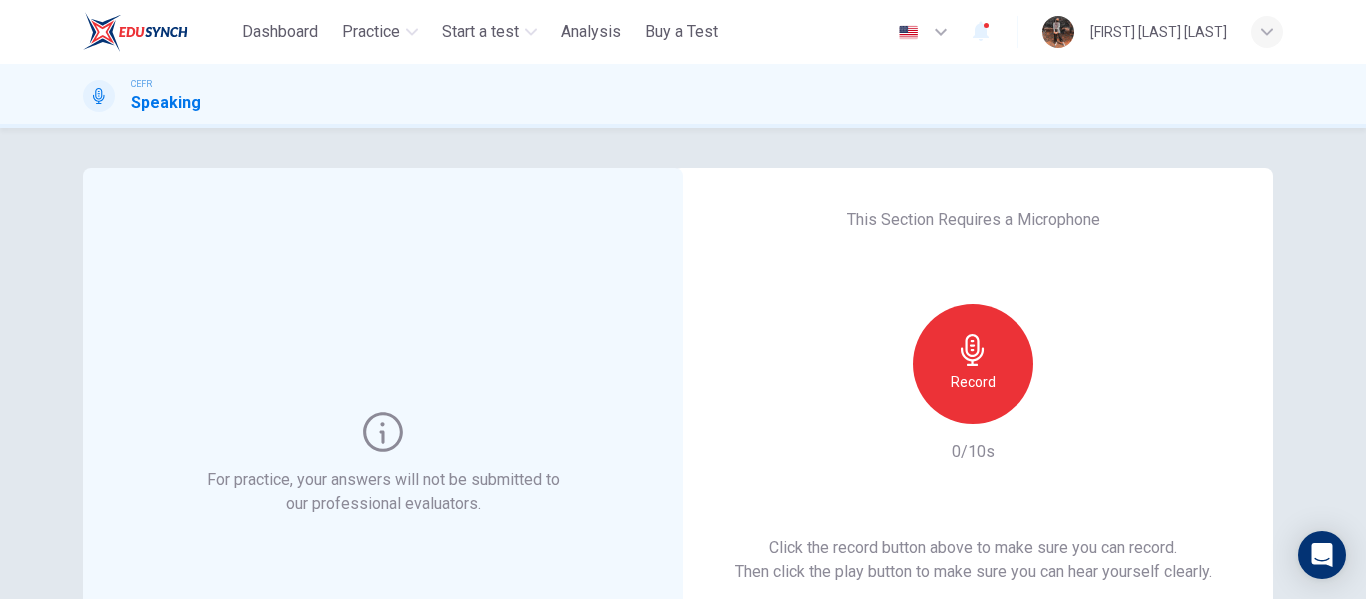 click on "Record" at bounding box center [973, 382] 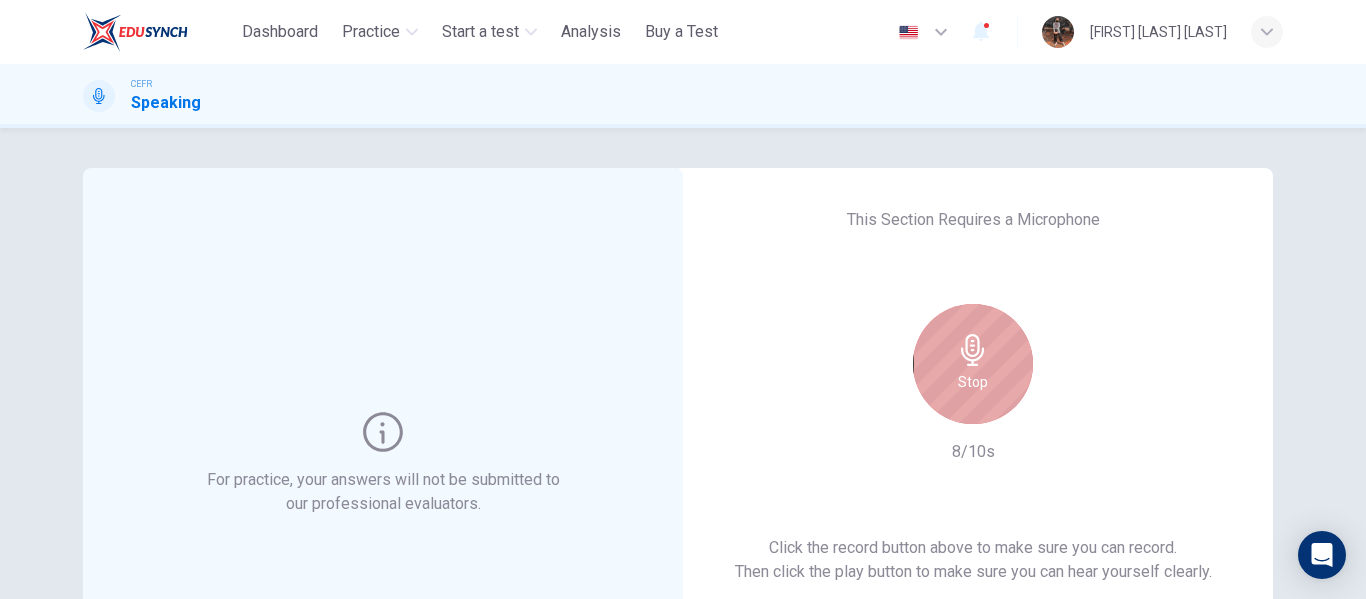 click on "Stop" at bounding box center [973, 382] 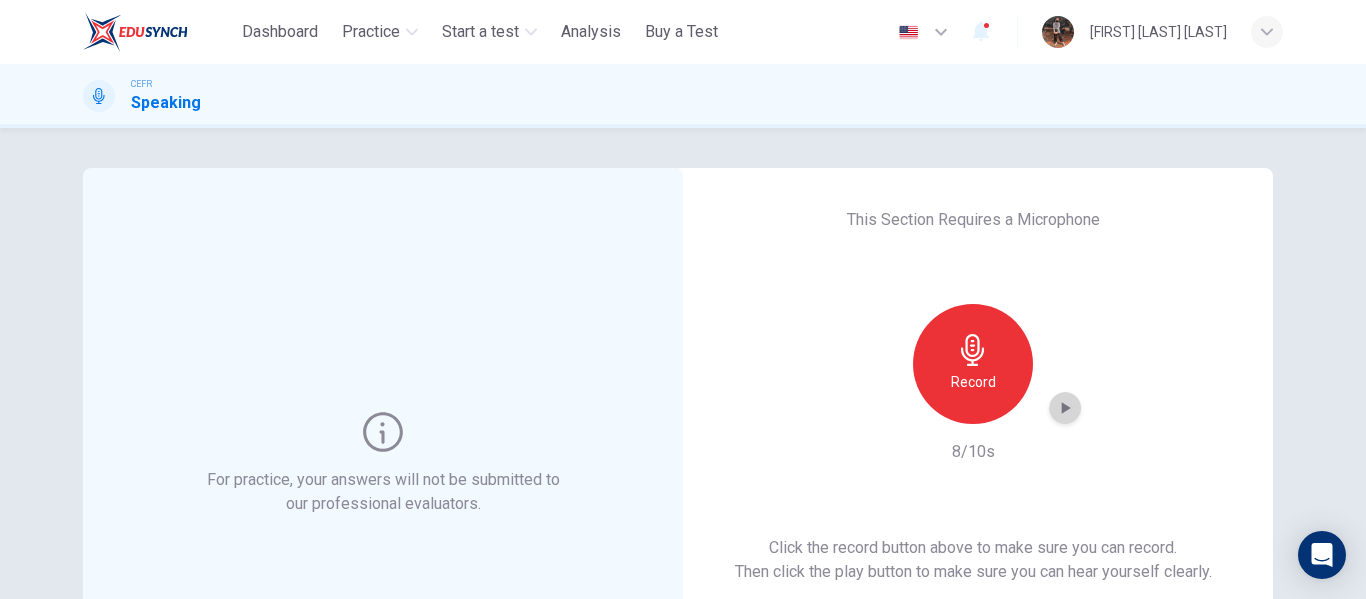 click 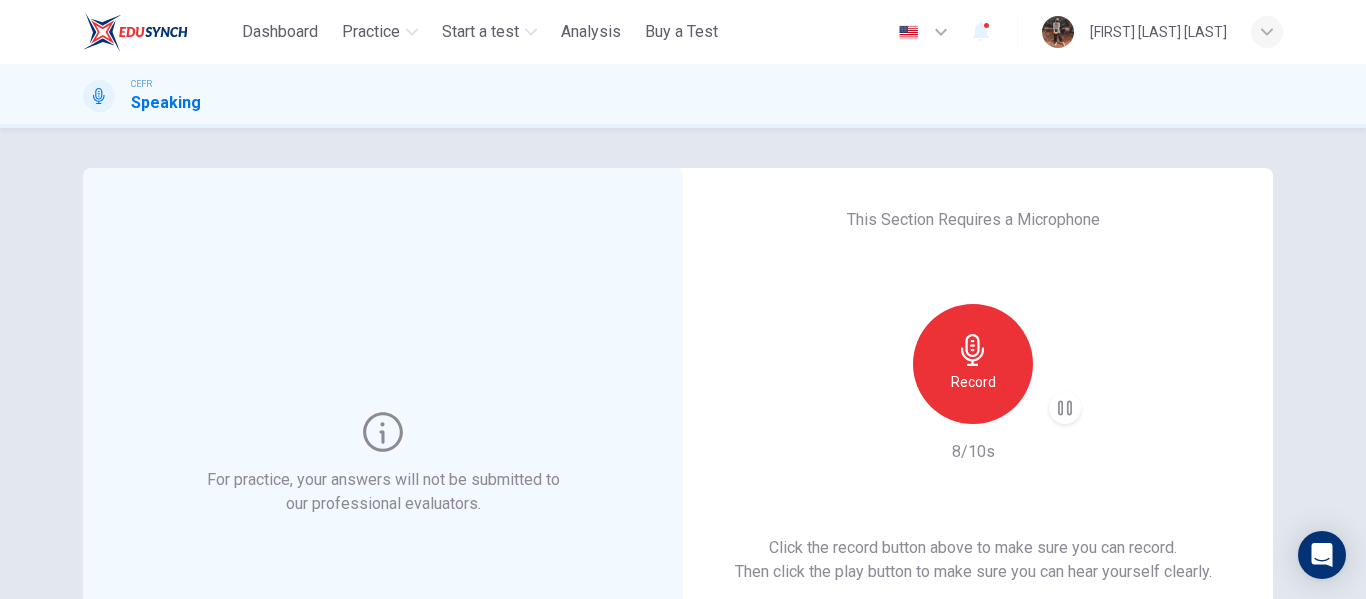 type 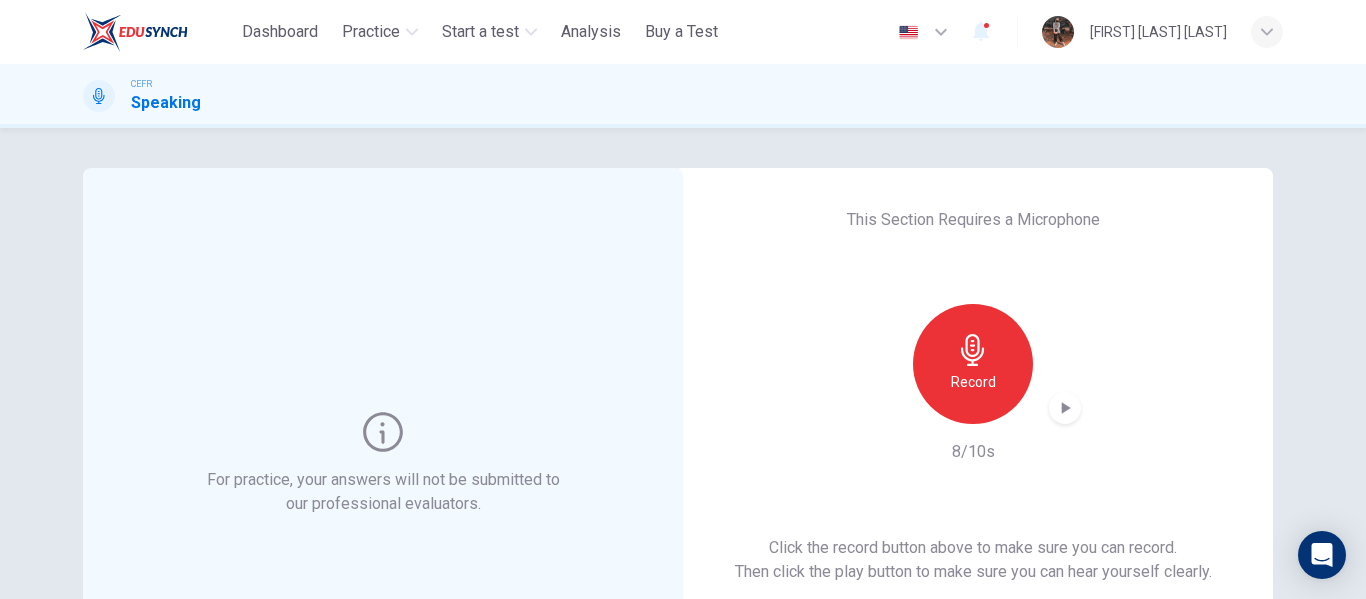click 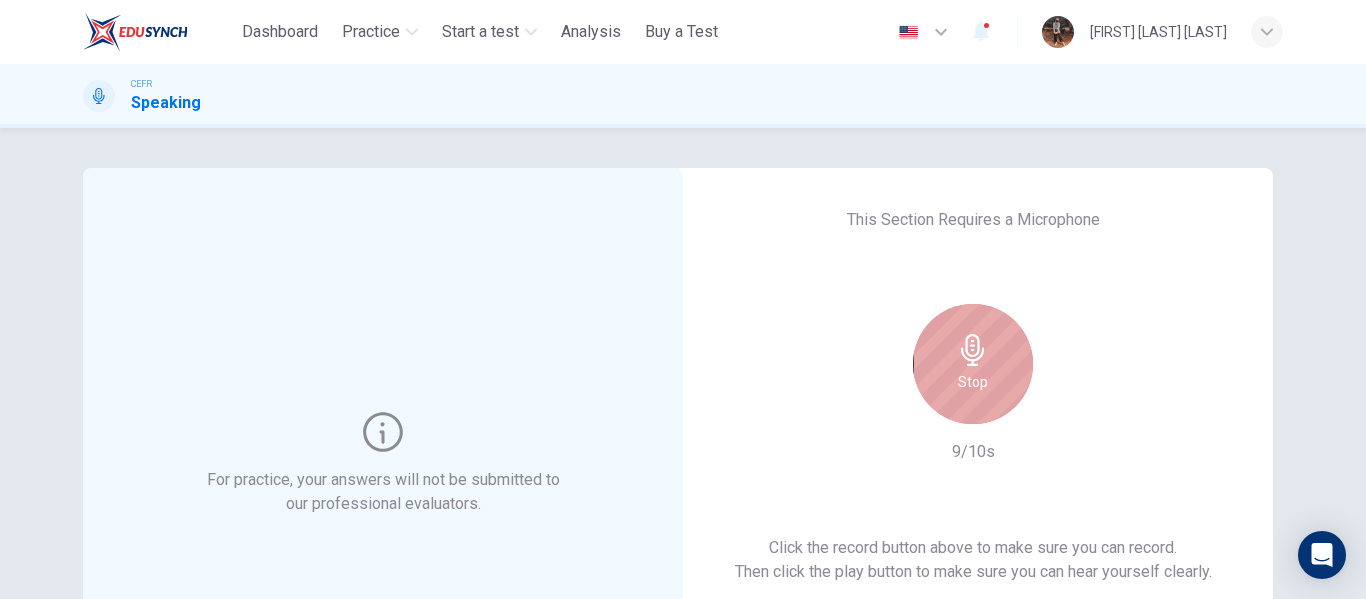 click on "Stop" at bounding box center [973, 364] 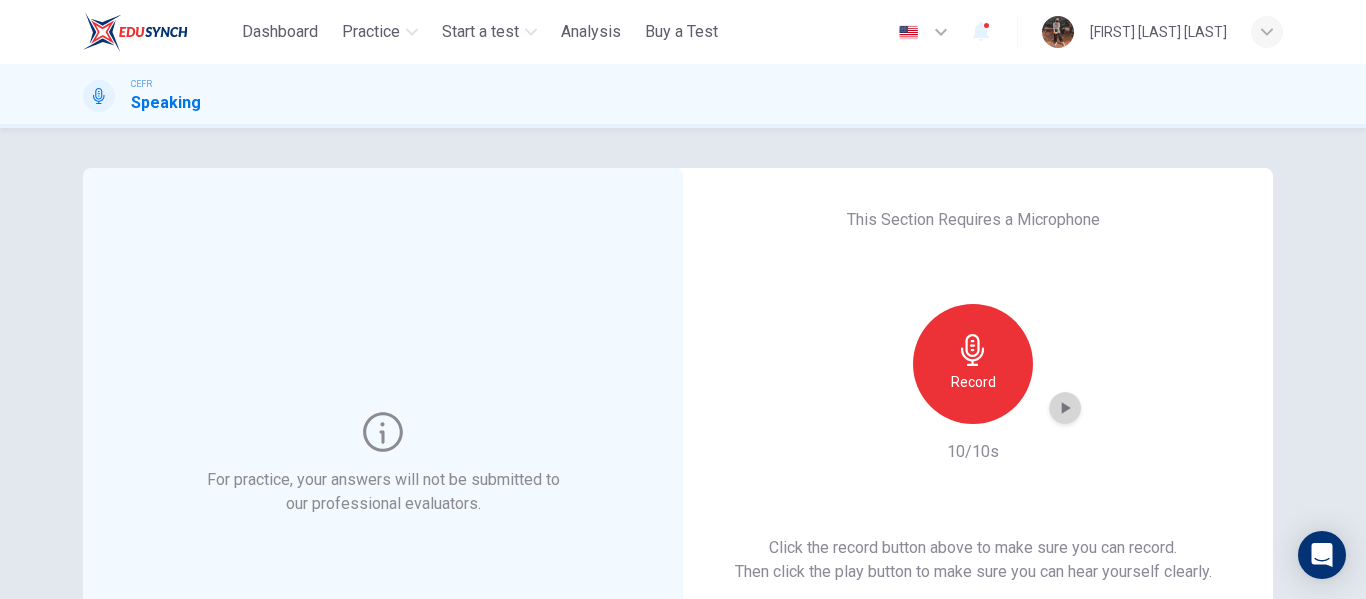 click at bounding box center (1065, 408) 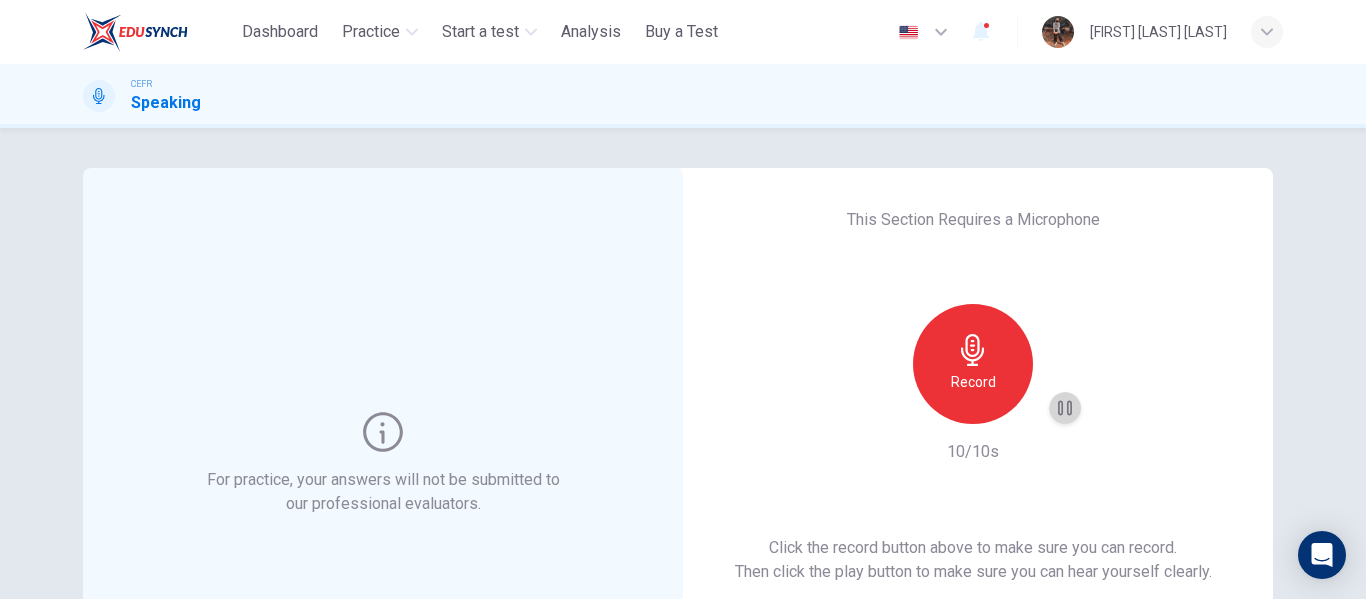 click at bounding box center (1065, 408) 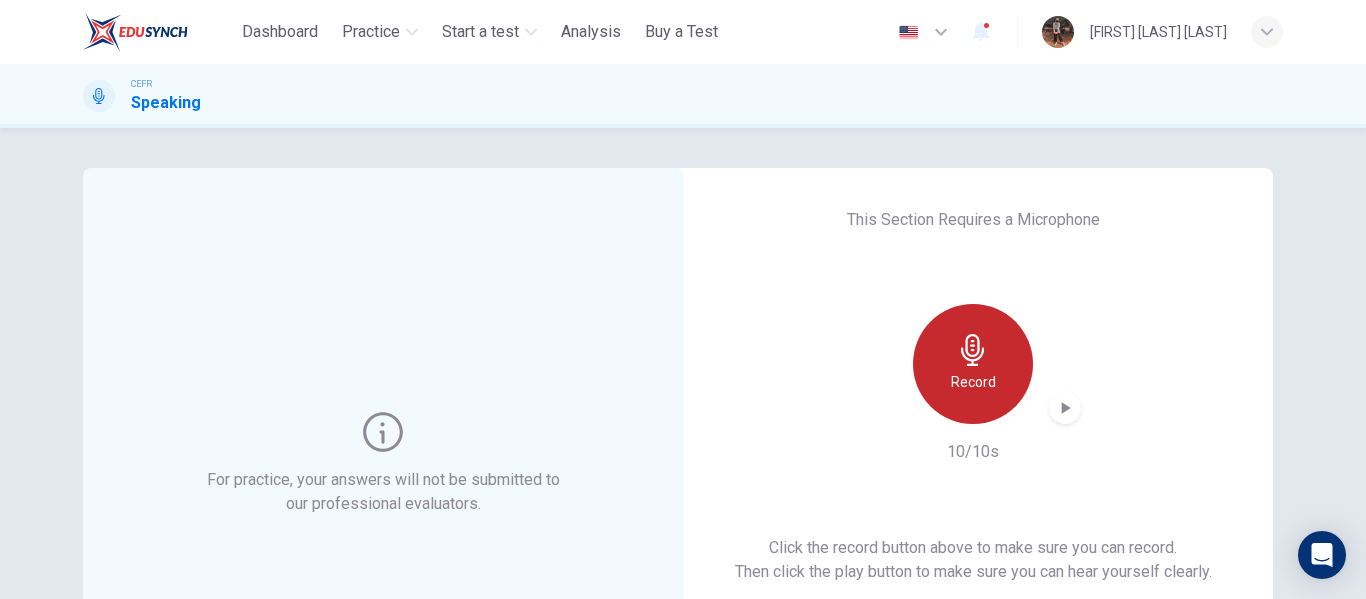 click on "Record" at bounding box center (973, 364) 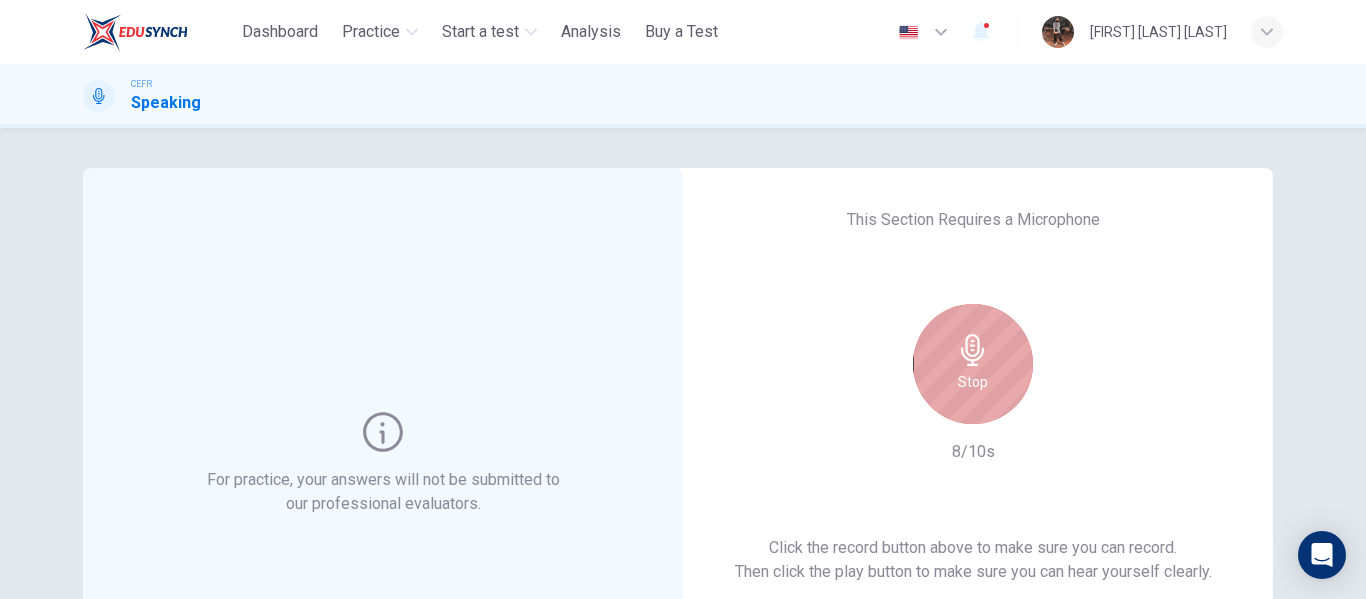 click on "Stop" at bounding box center (973, 364) 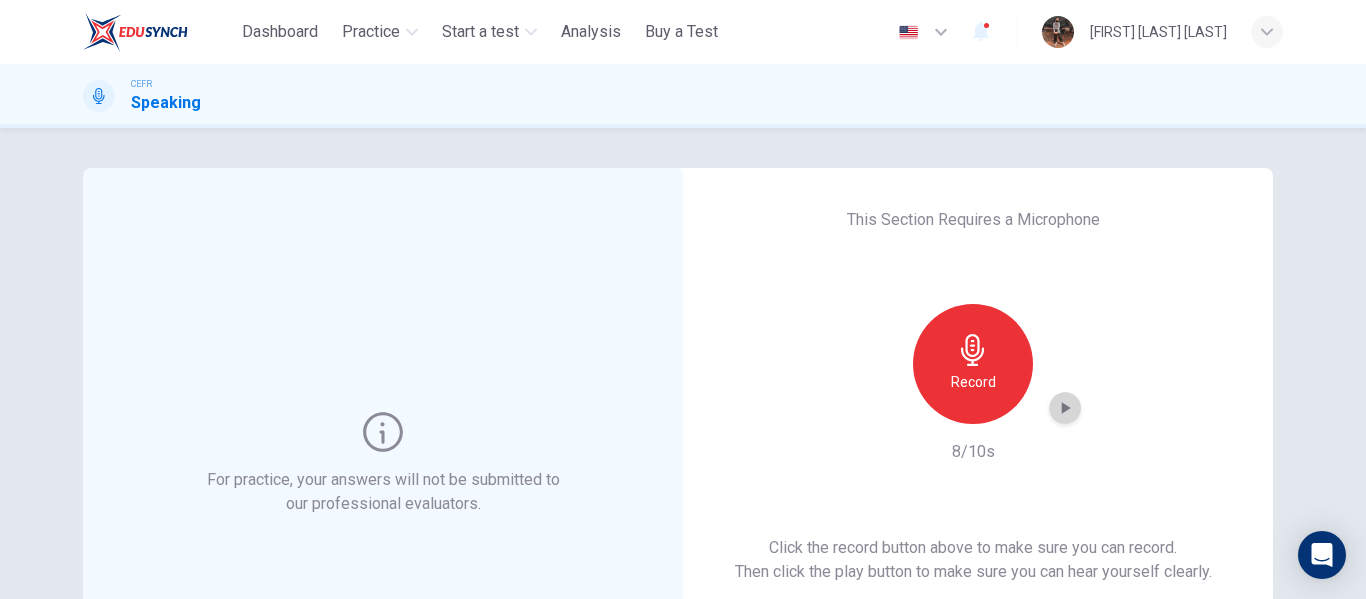 click 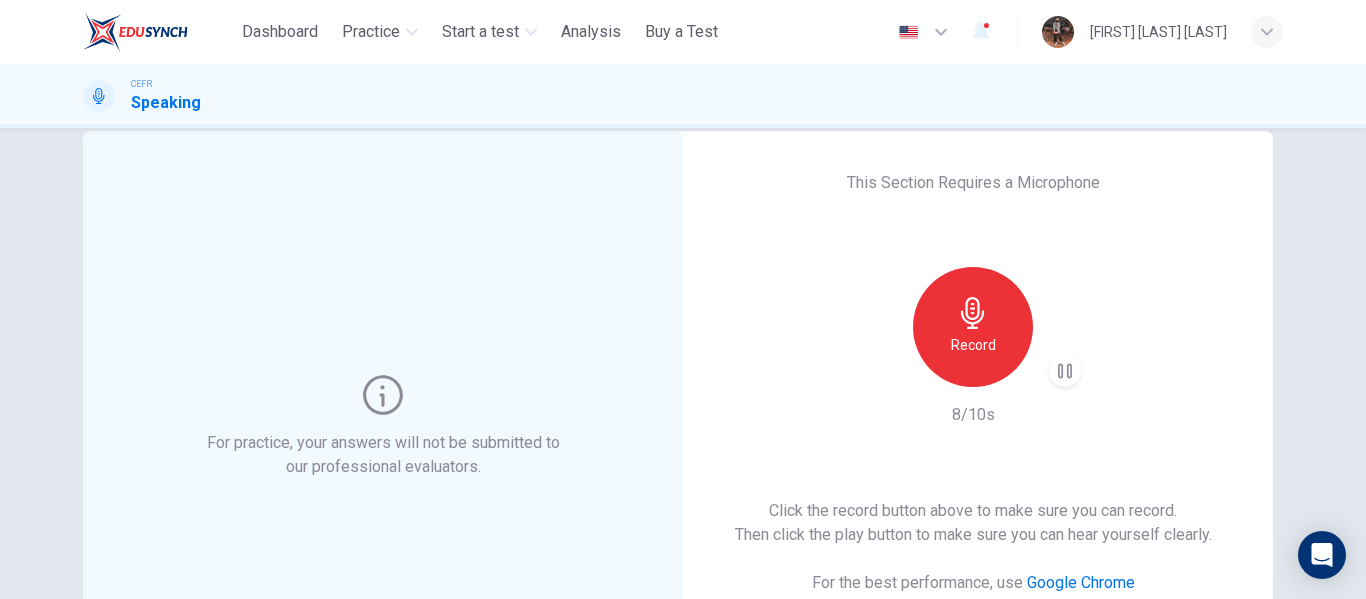 scroll, scrollTop: 36, scrollLeft: 0, axis: vertical 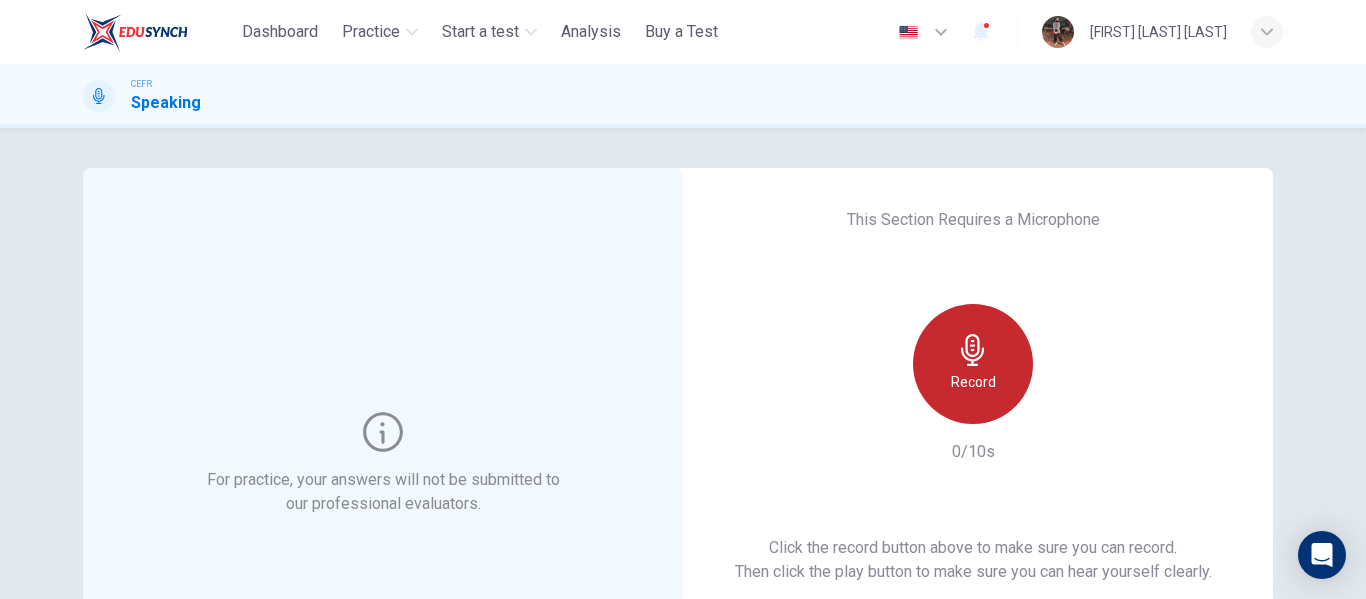 click on "Record" at bounding box center [973, 382] 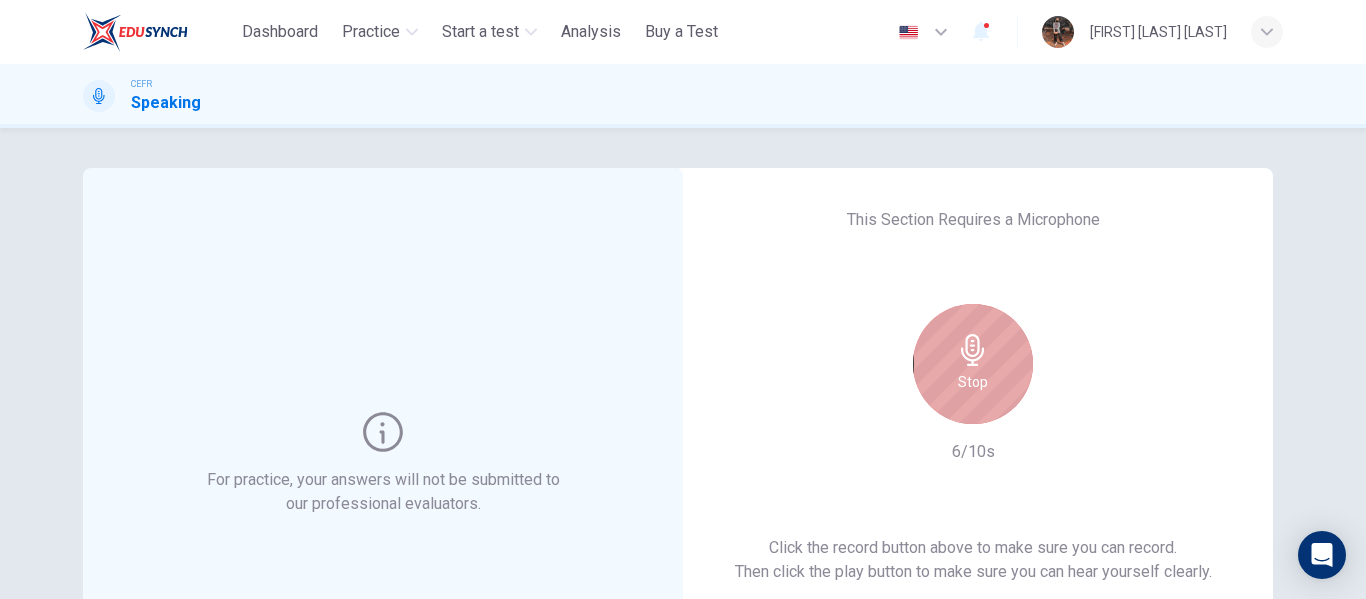 click on "Stop" at bounding box center (973, 382) 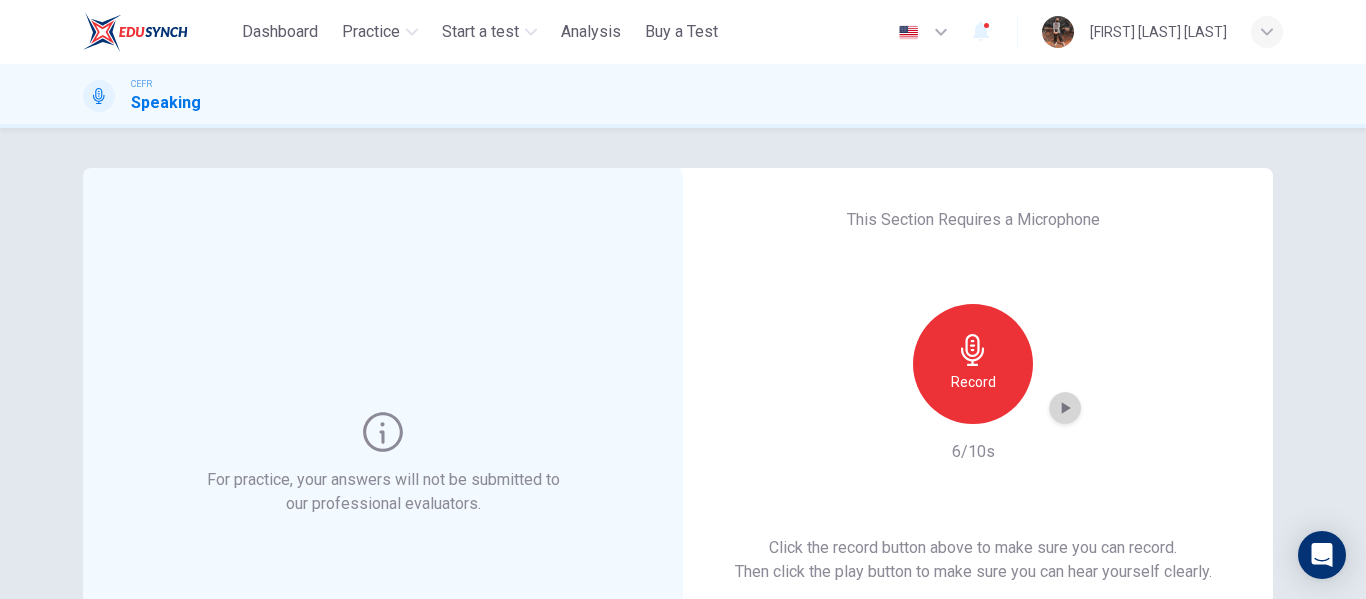 click 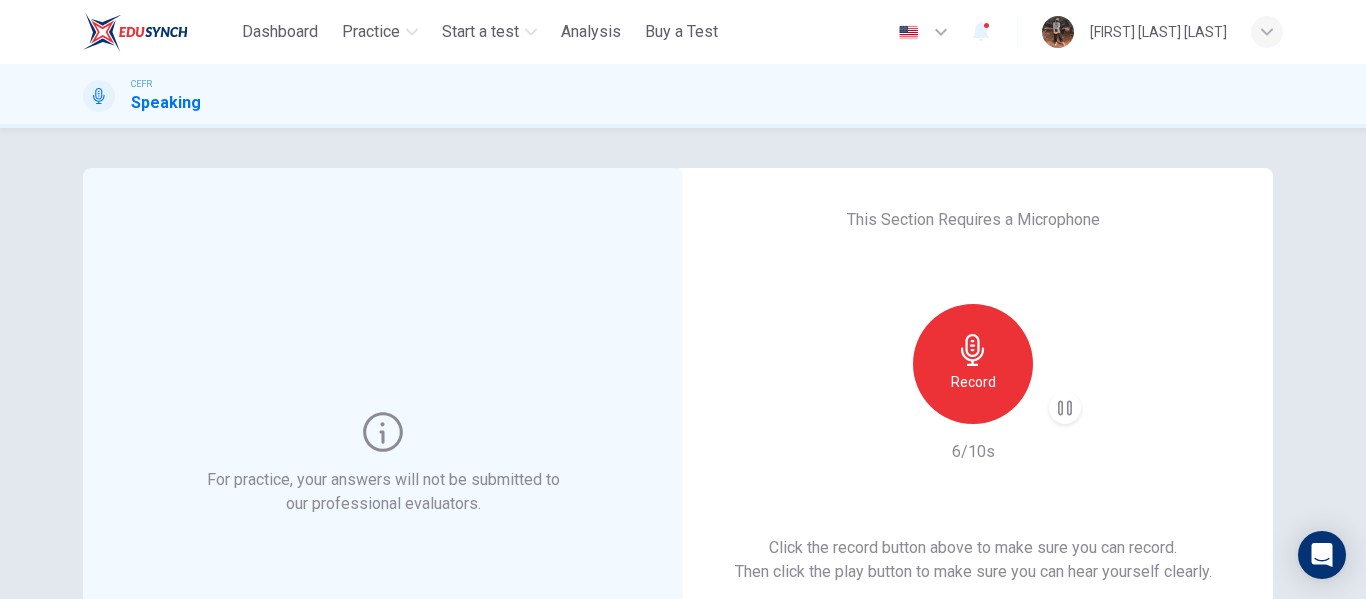 type 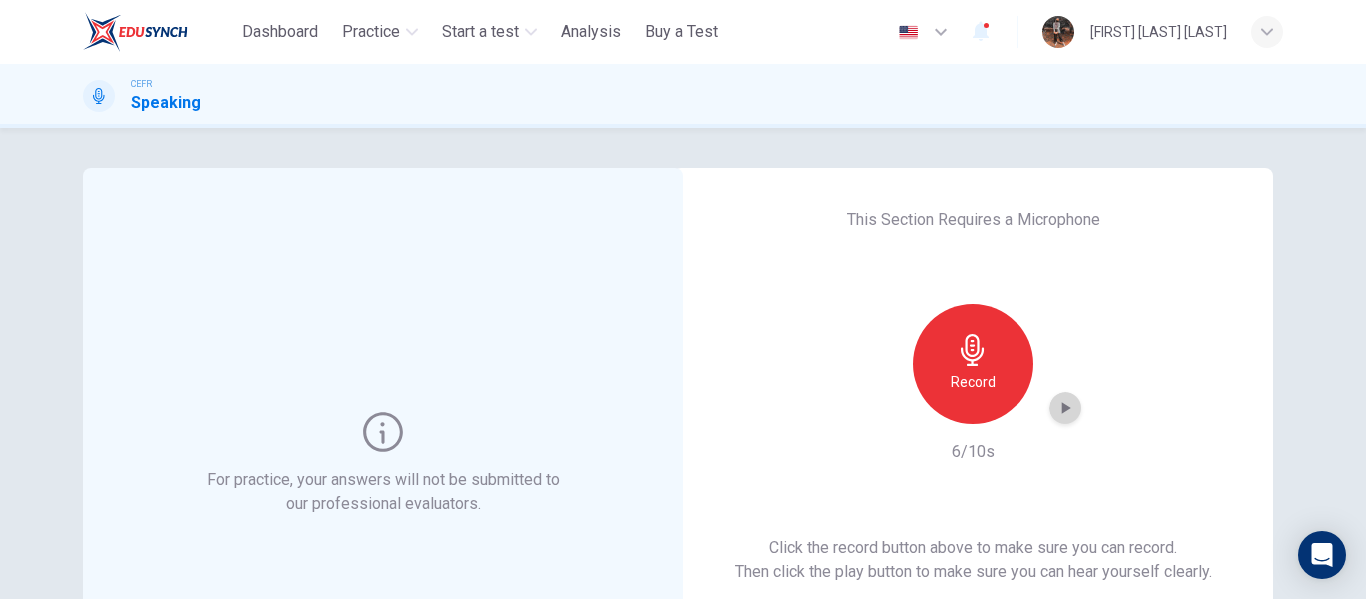 click 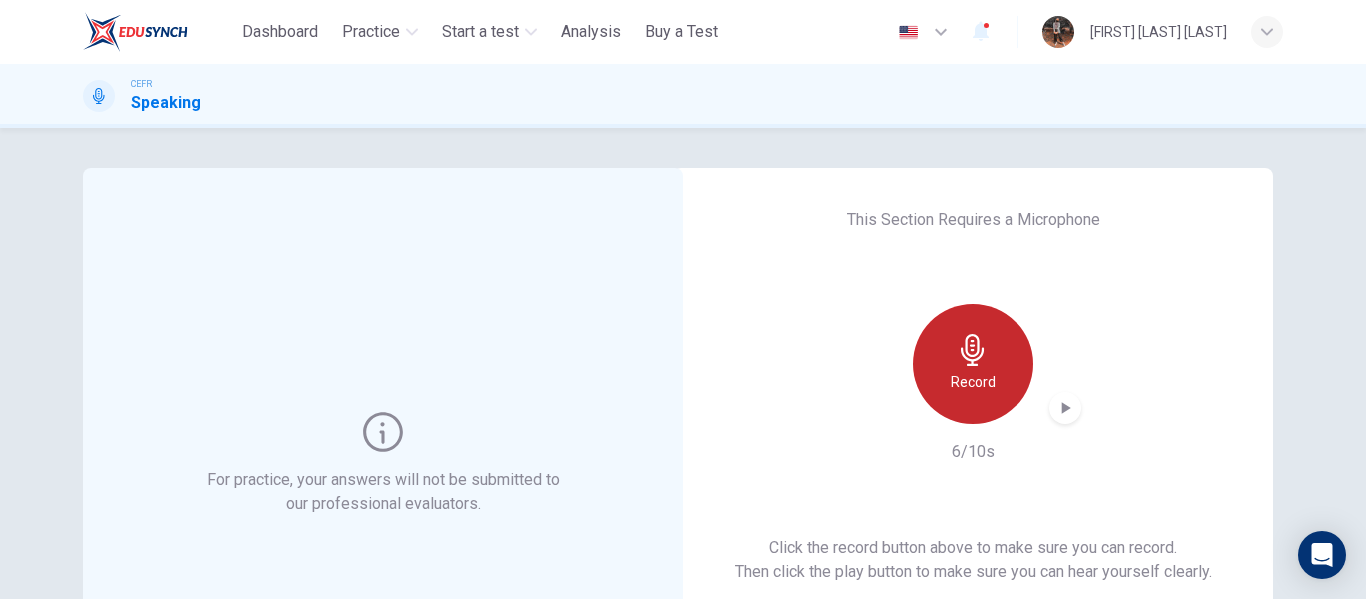 click on "Record" at bounding box center (973, 382) 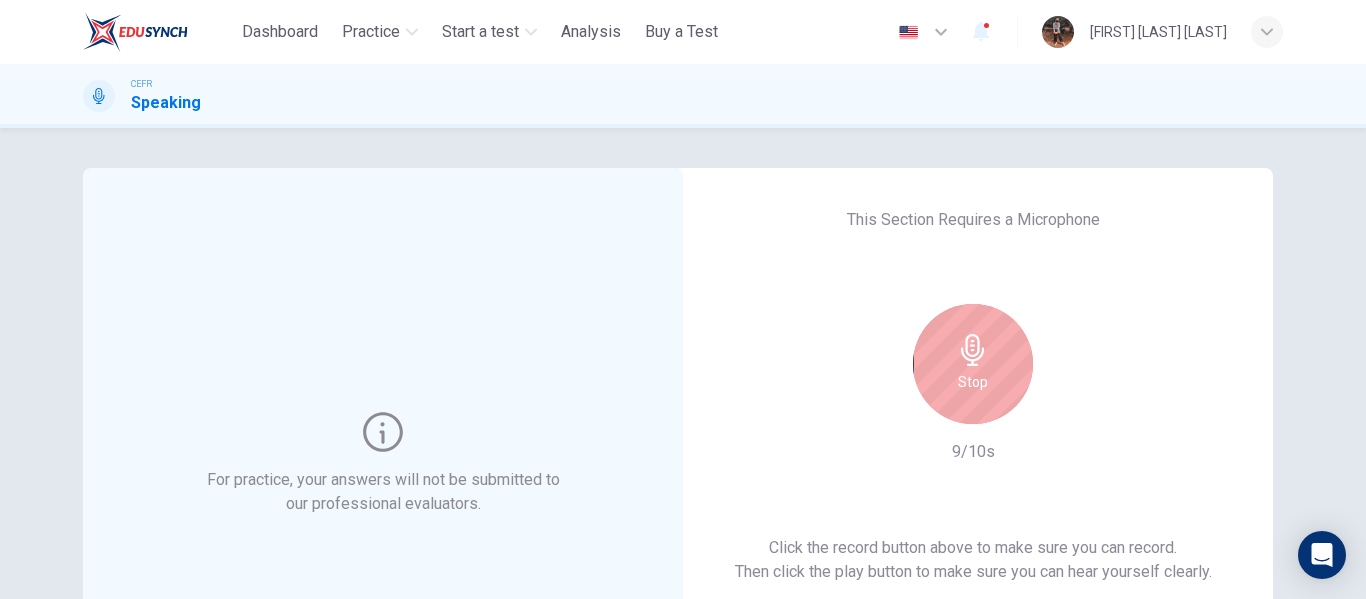click on "Stop" at bounding box center [973, 382] 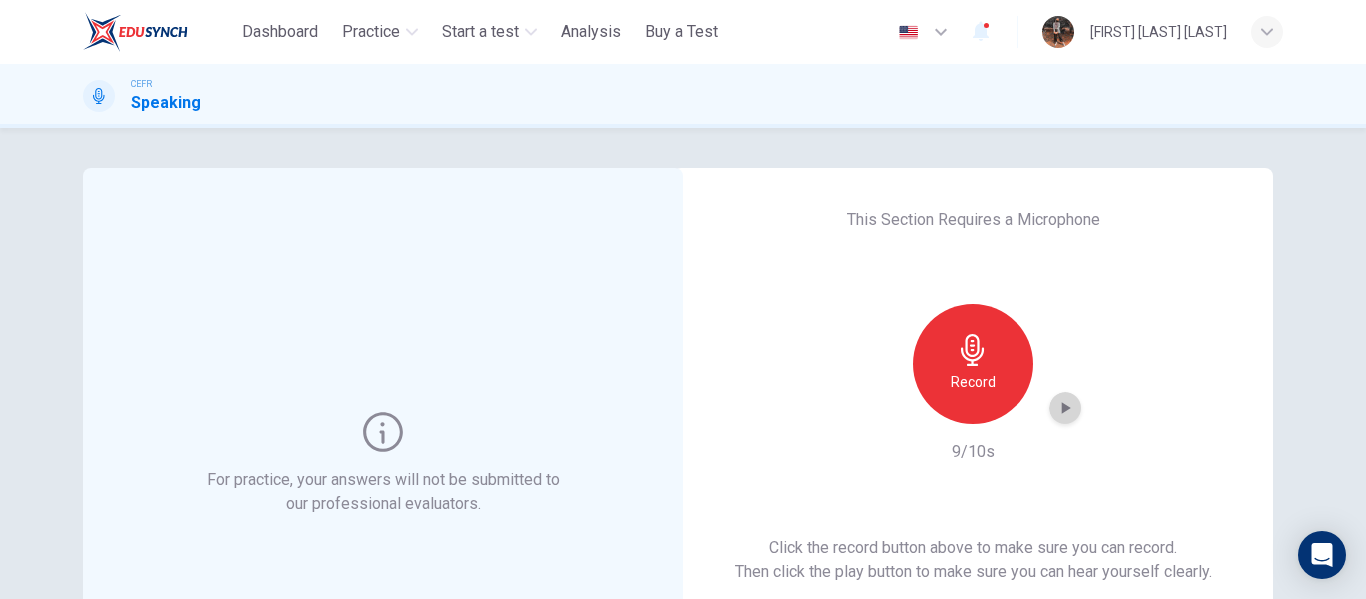 click at bounding box center [1065, 408] 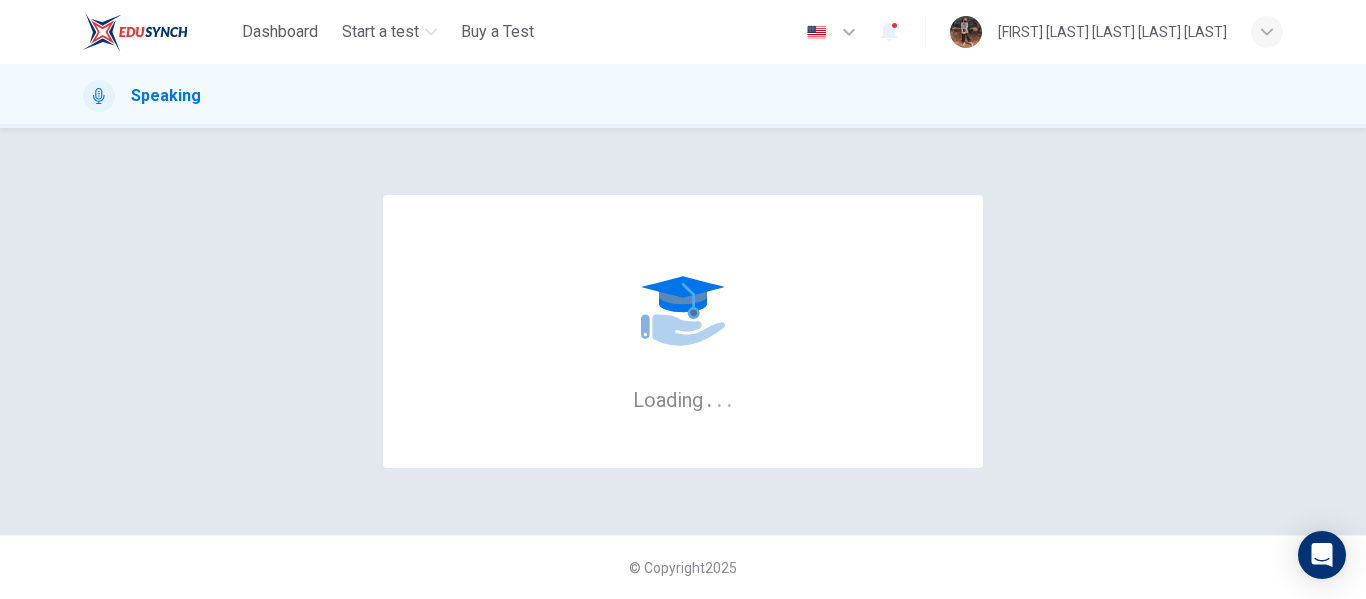 scroll, scrollTop: 0, scrollLeft: 0, axis: both 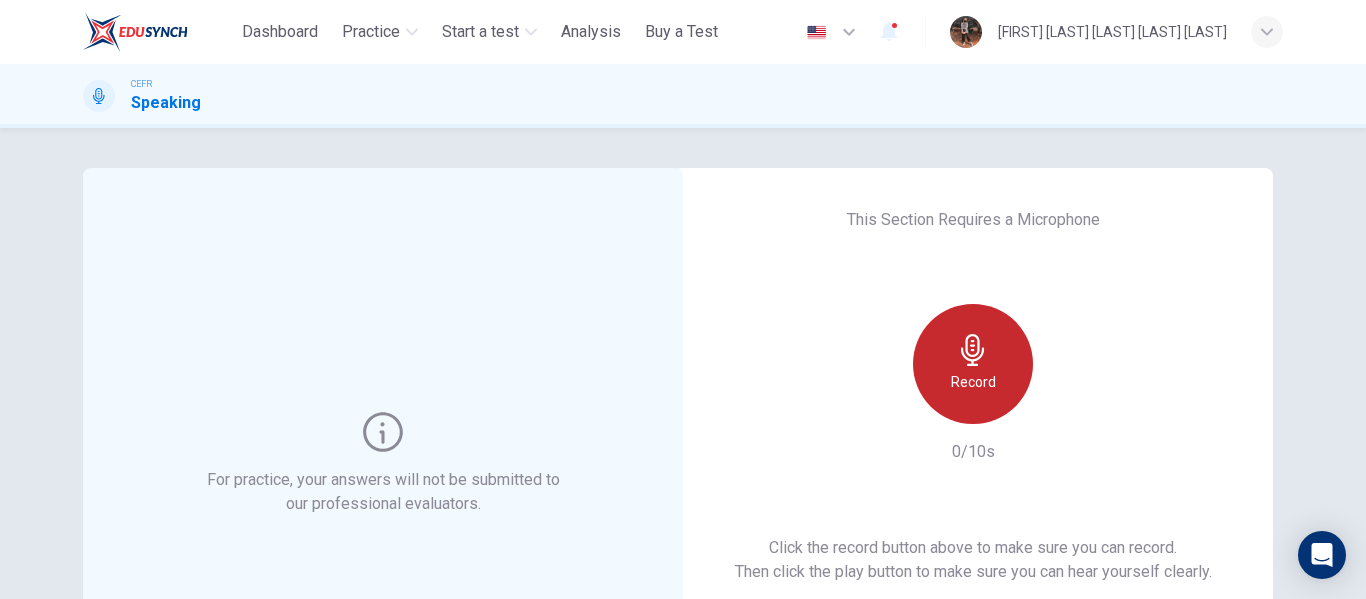 click on "Record" at bounding box center (973, 364) 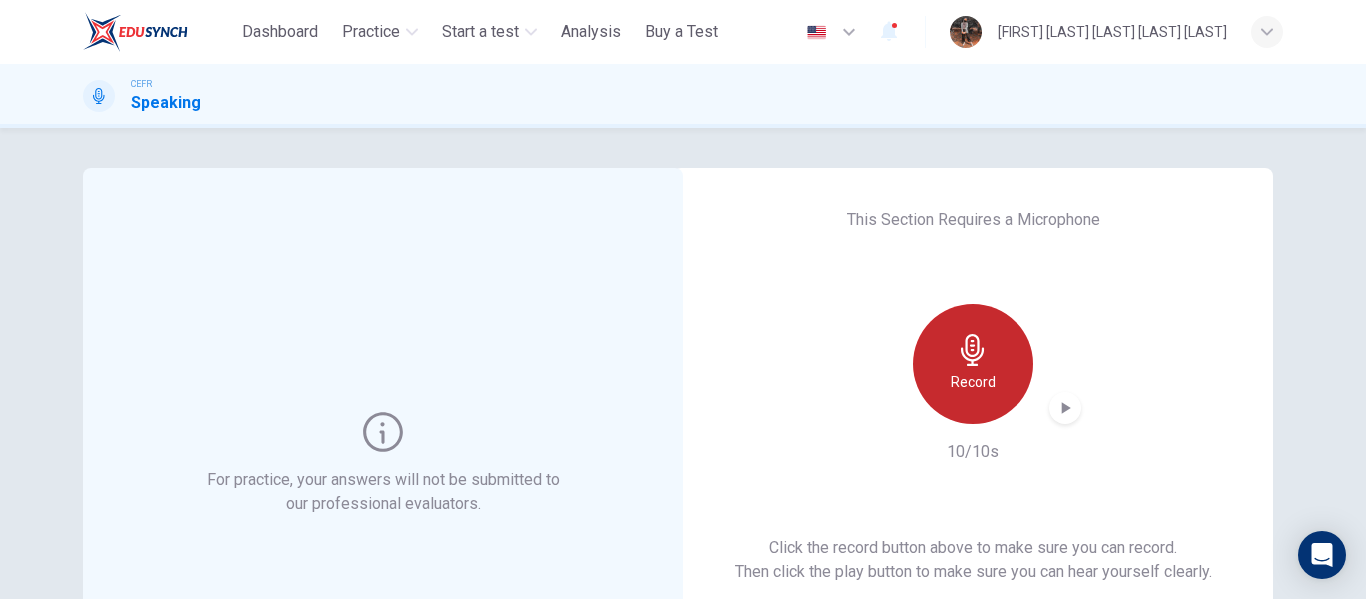 click on "Record" at bounding box center (973, 364) 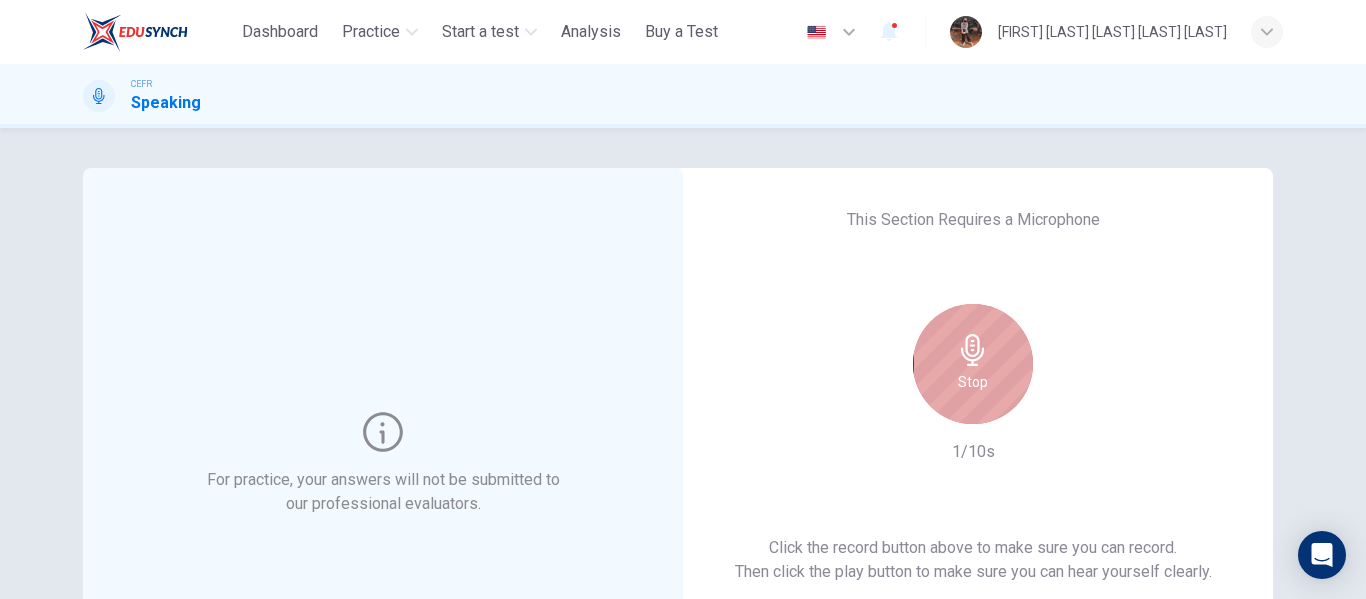 click on "Stop" at bounding box center (973, 364) 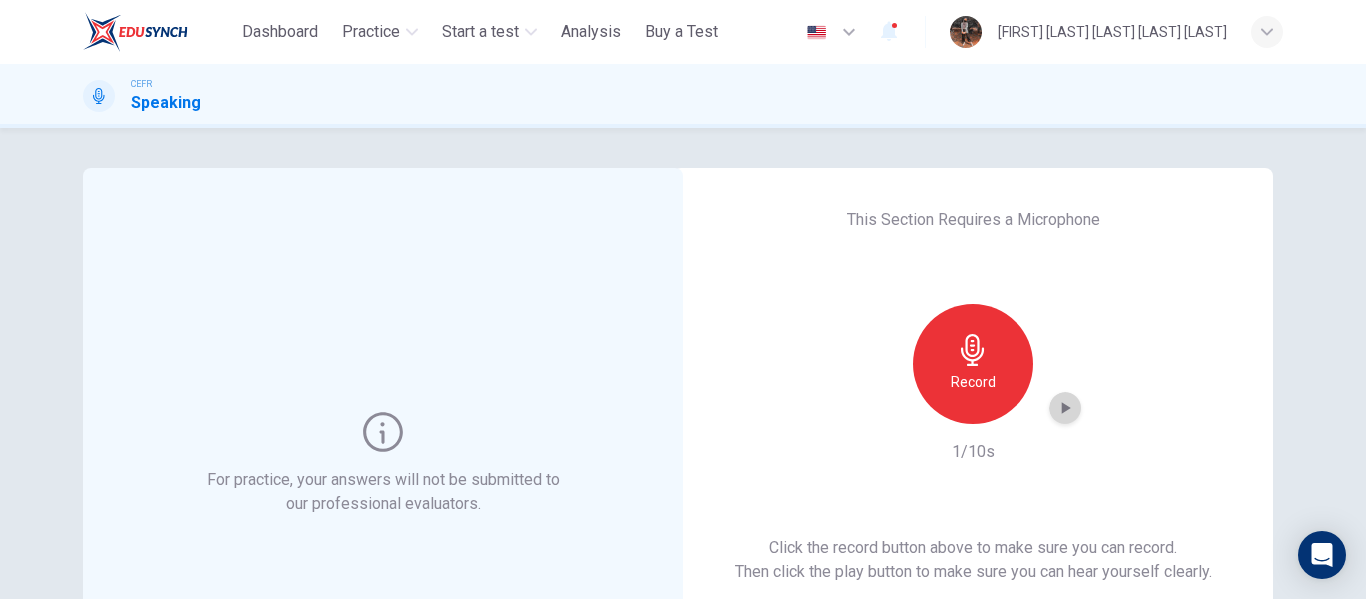 click 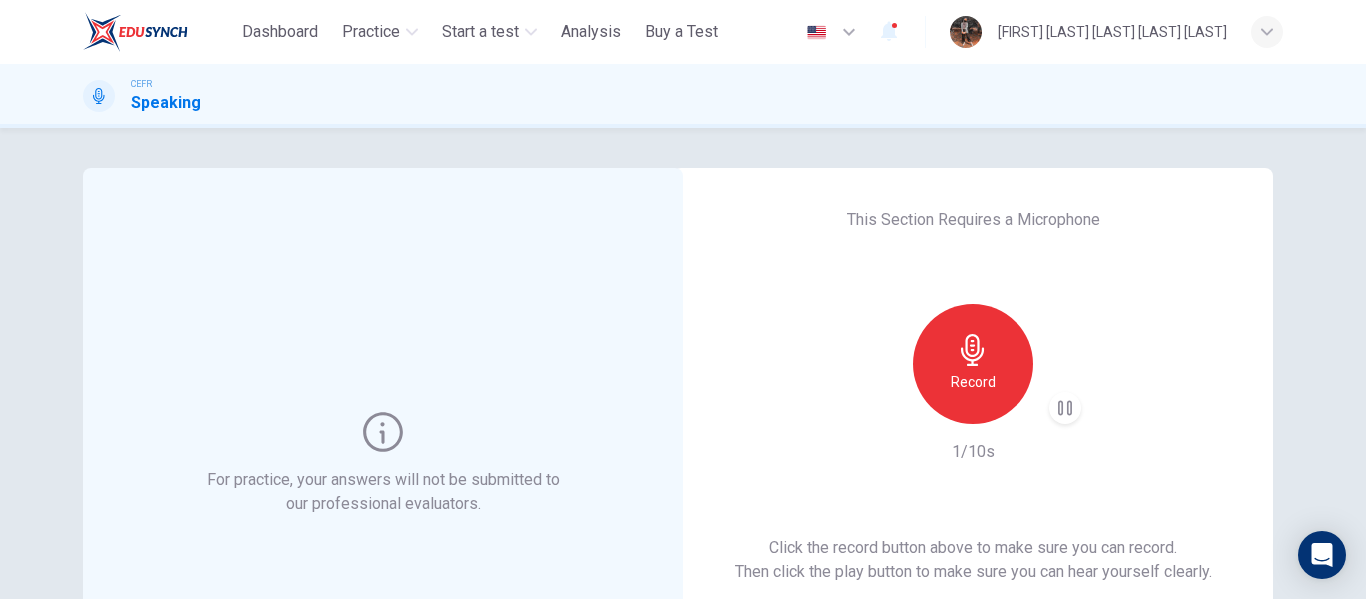 type 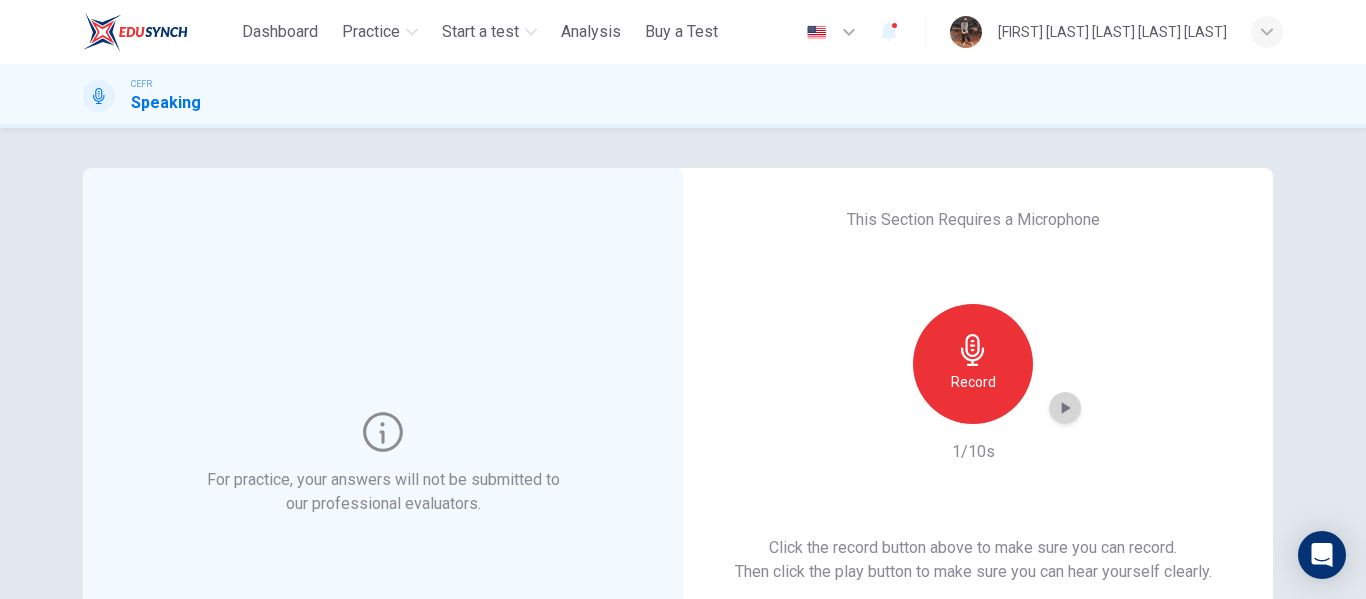 click 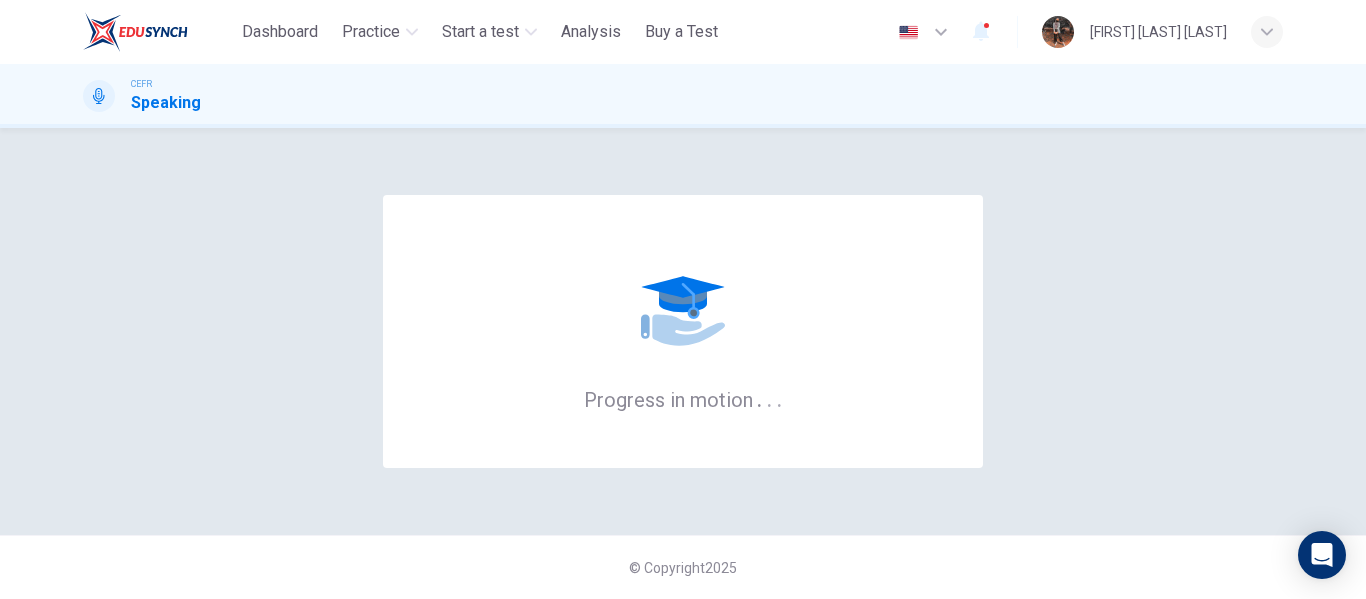 scroll, scrollTop: 0, scrollLeft: 0, axis: both 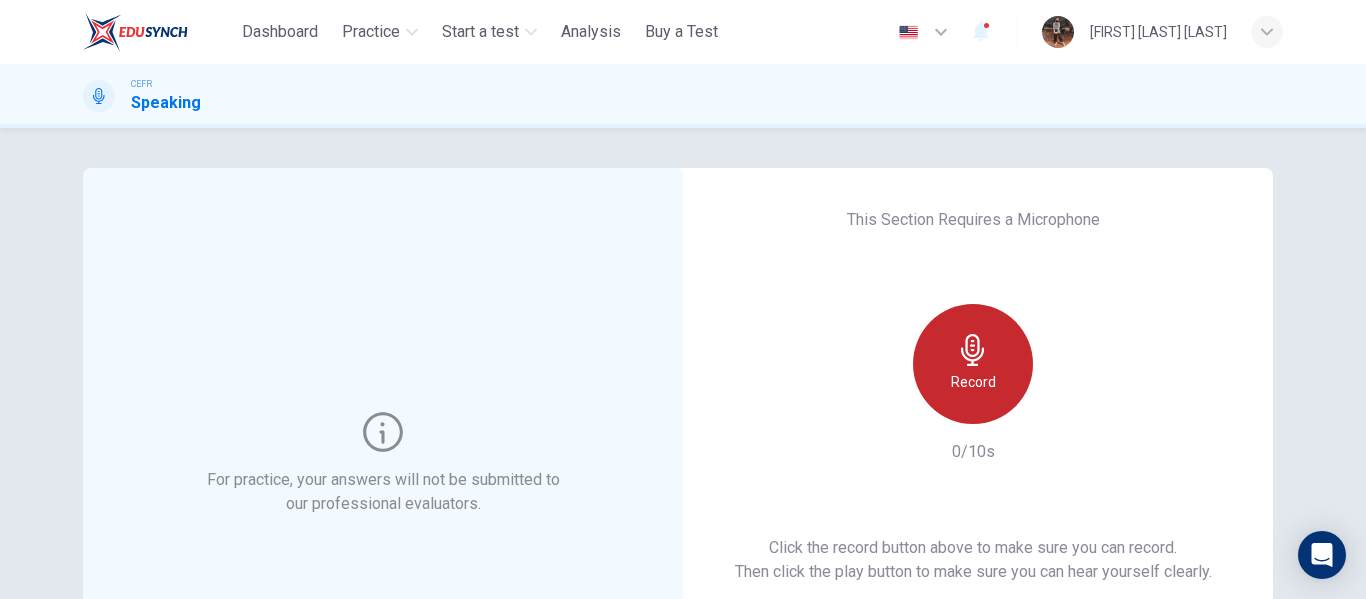 click on "Record" at bounding box center (973, 364) 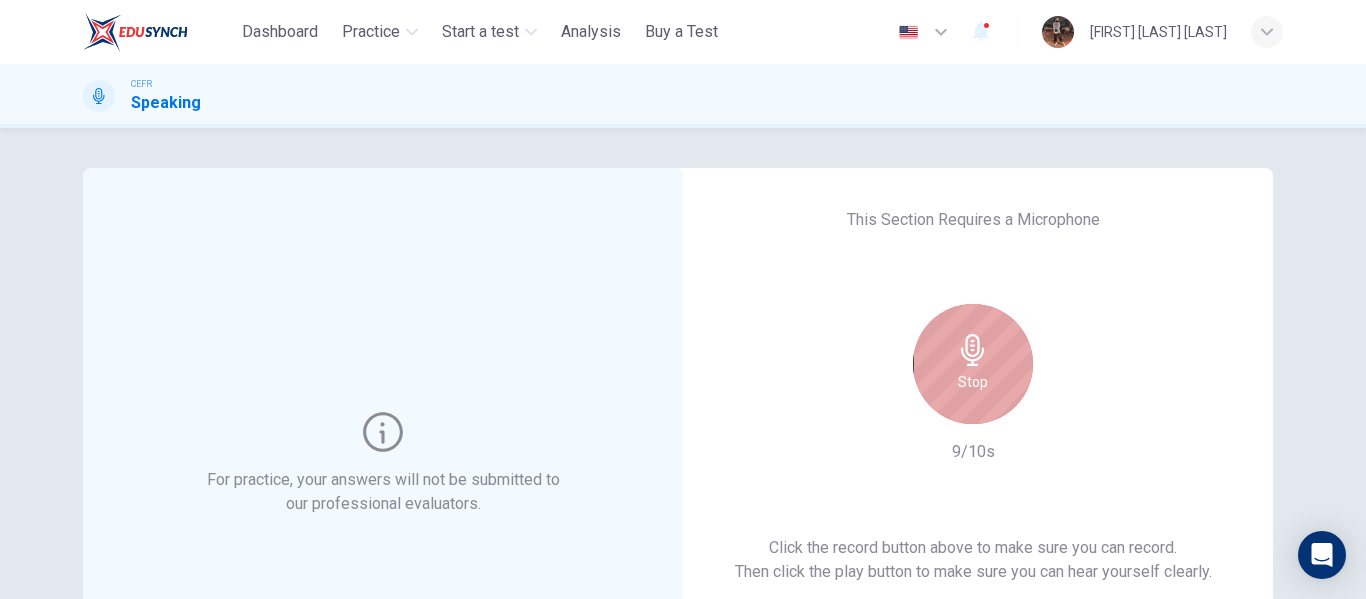 click on "Stop" at bounding box center [973, 364] 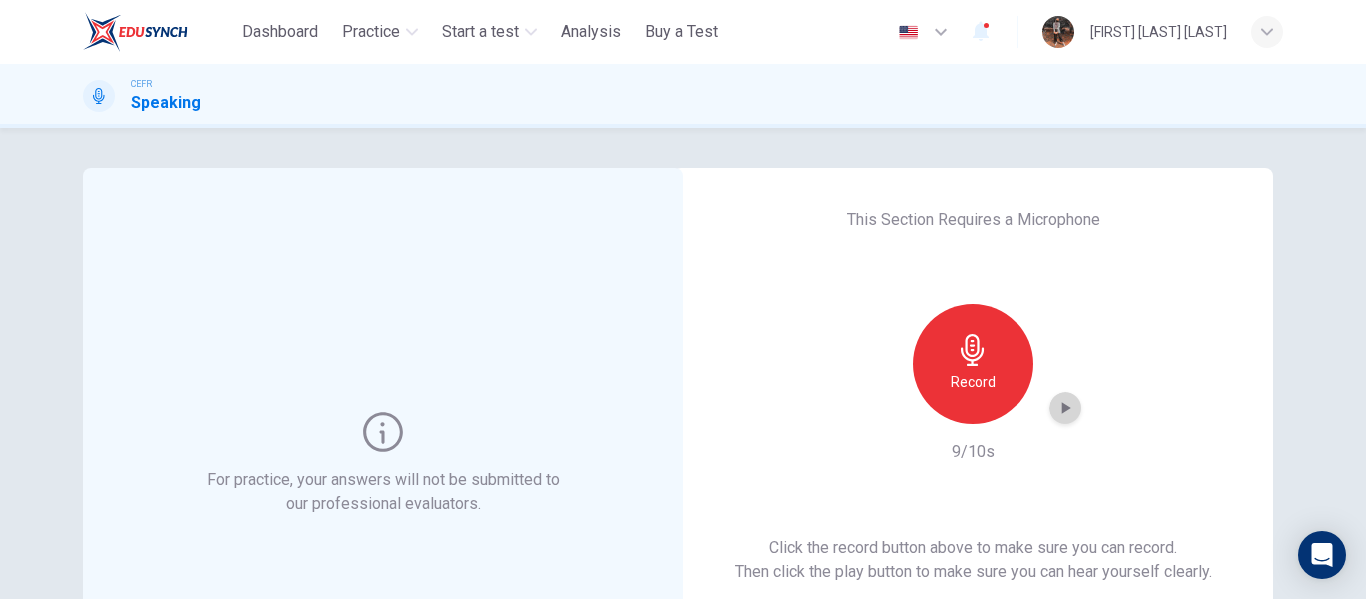 click at bounding box center [1065, 408] 